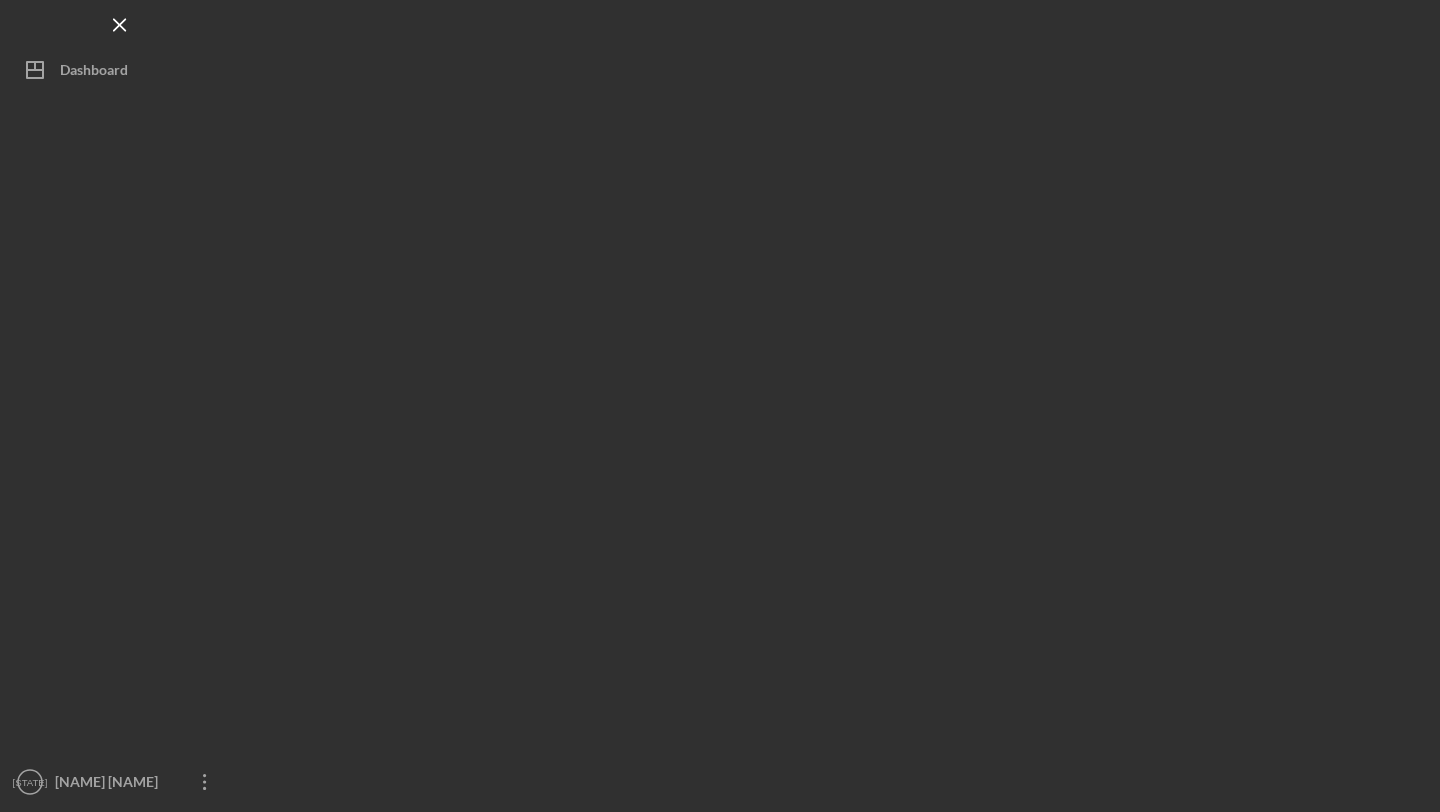 scroll, scrollTop: 0, scrollLeft: 0, axis: both 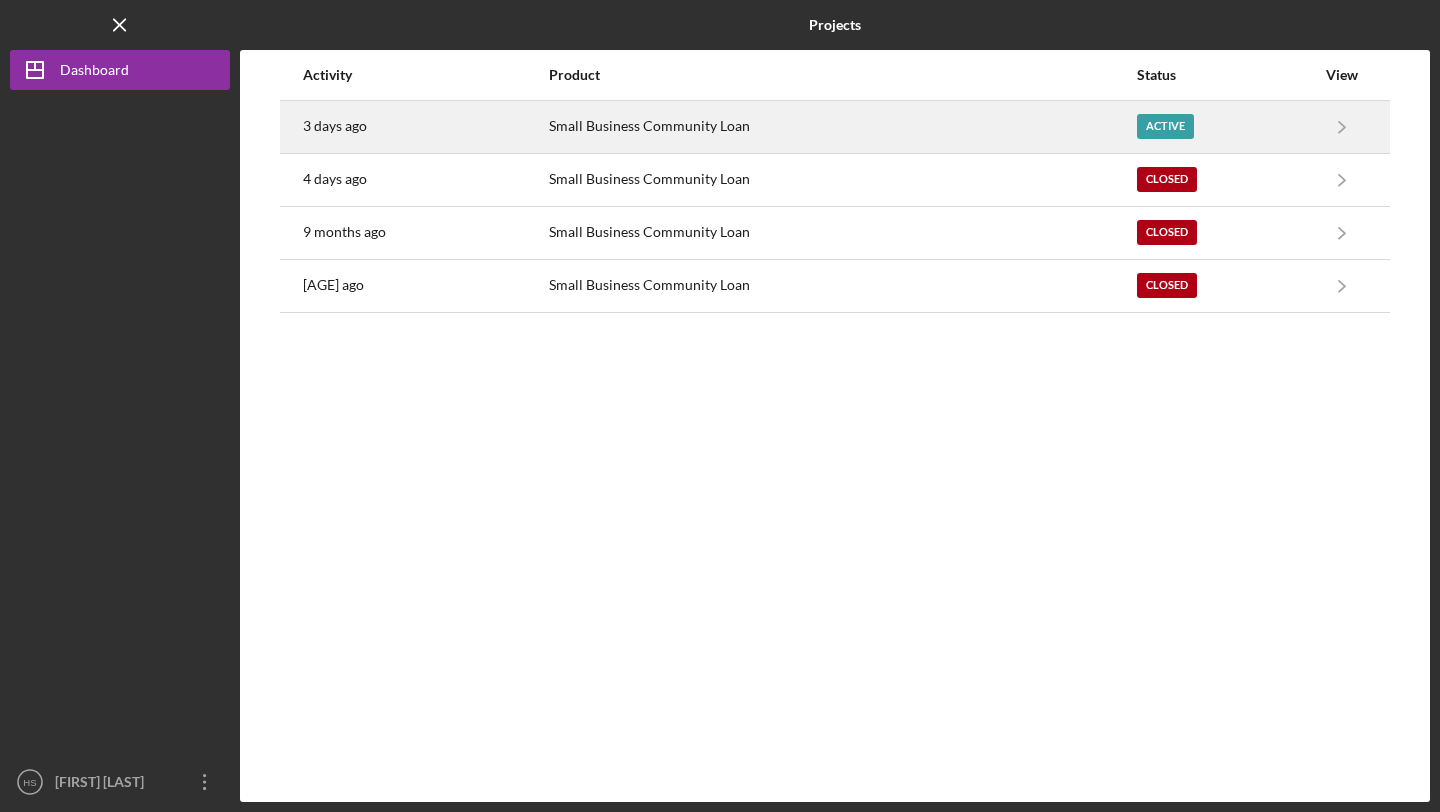 click on "3 days ago" at bounding box center [335, 126] 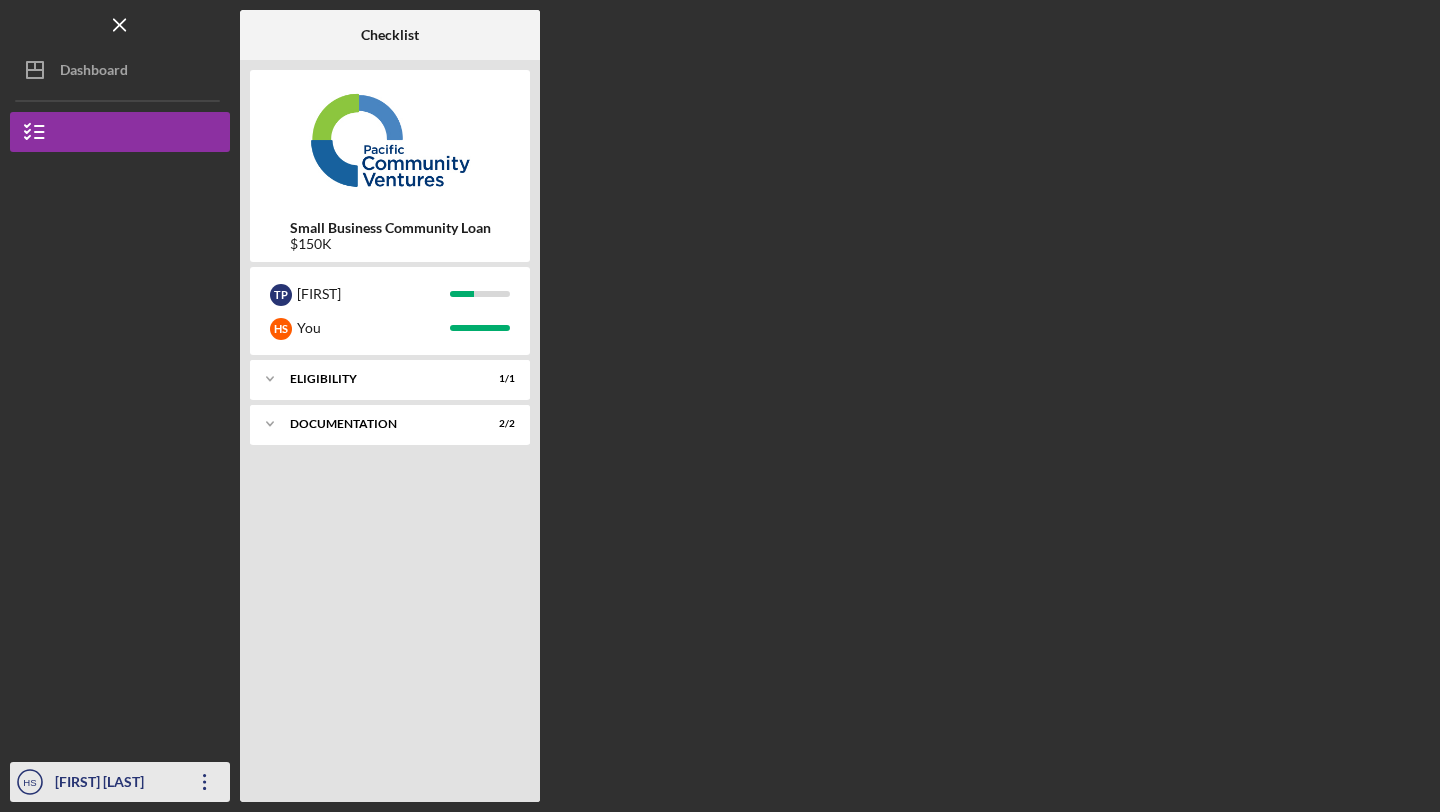 click on "Icon/Overflow" 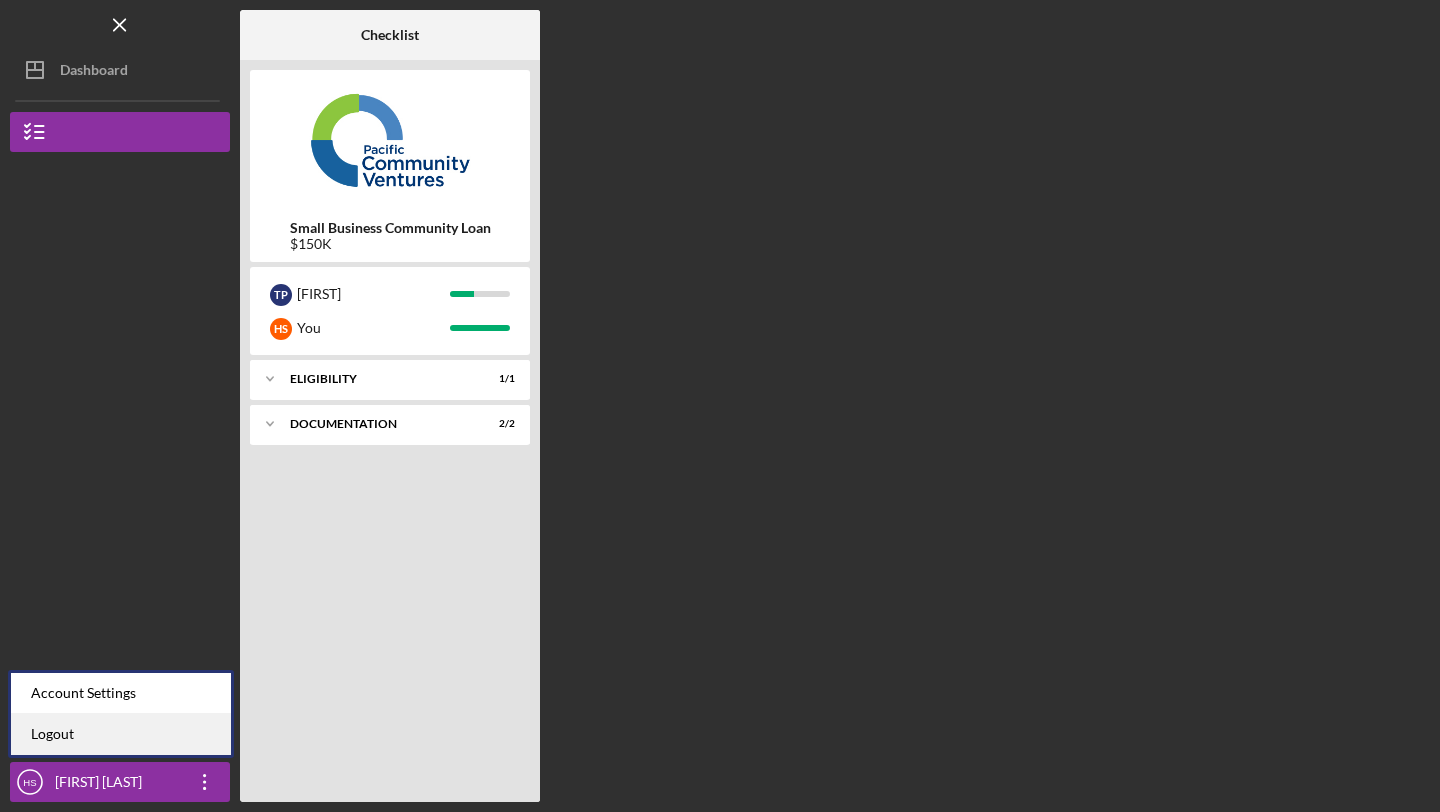 click on "Logout" at bounding box center (121, 734) 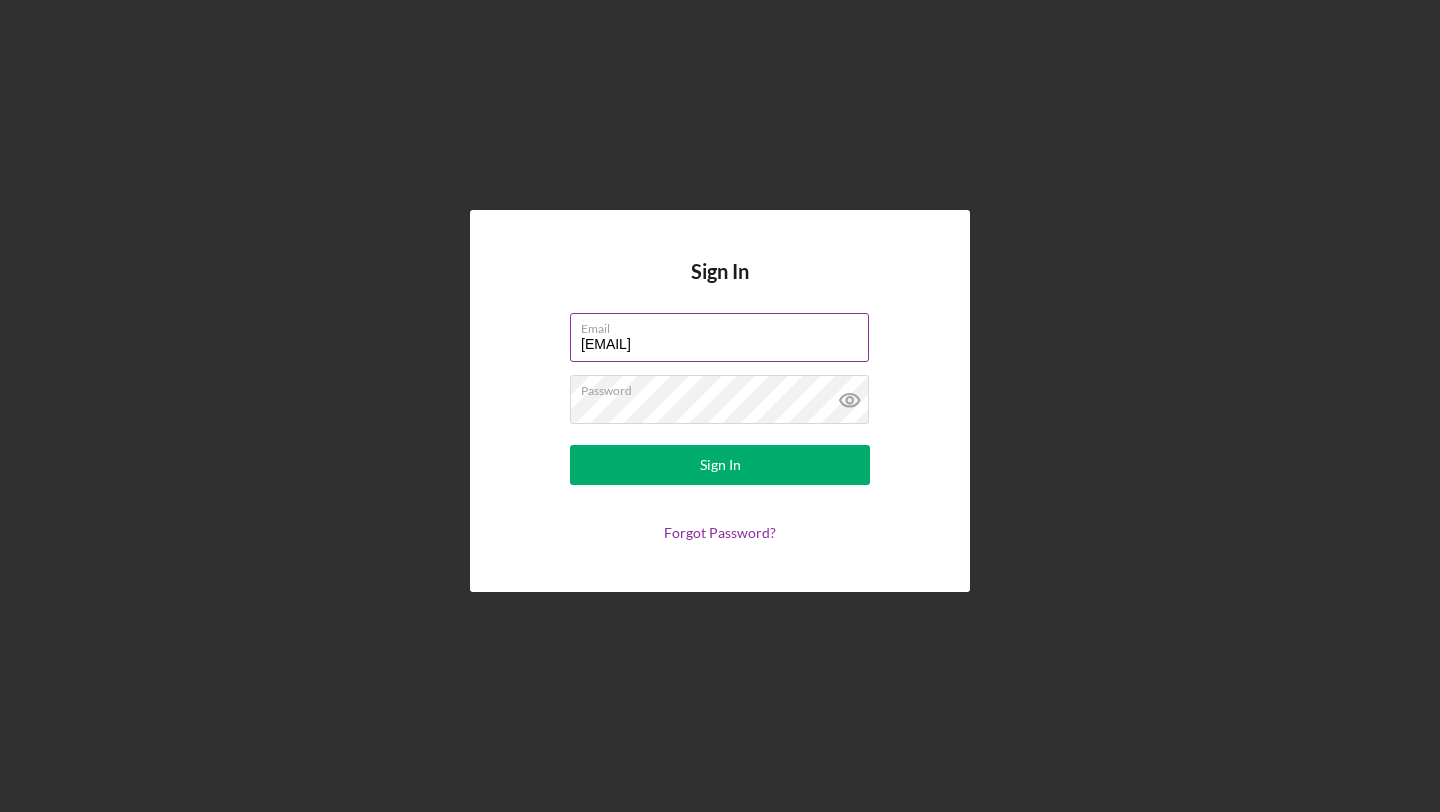 click on "[EMAIL]" at bounding box center [719, 337] 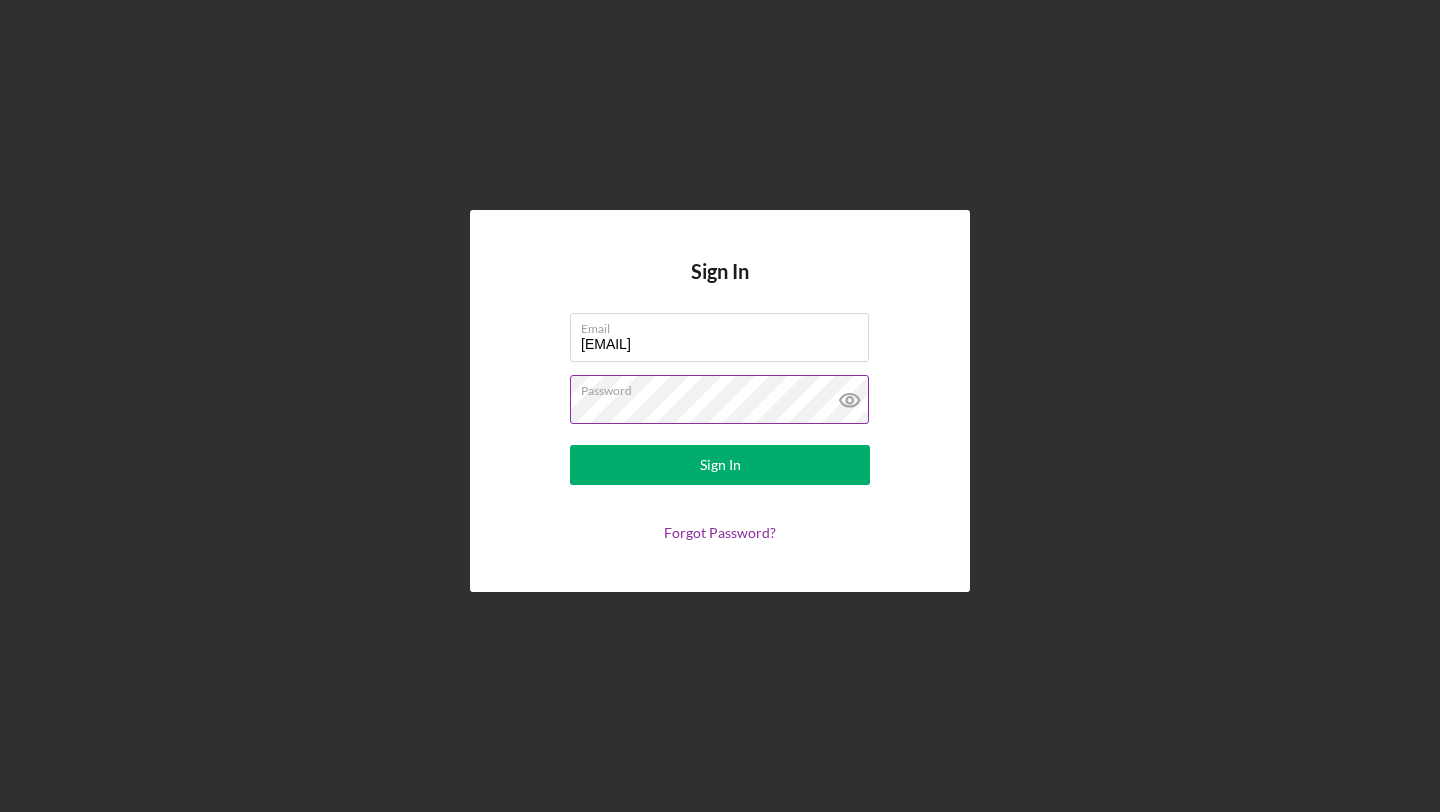 type on "[EMAIL]" 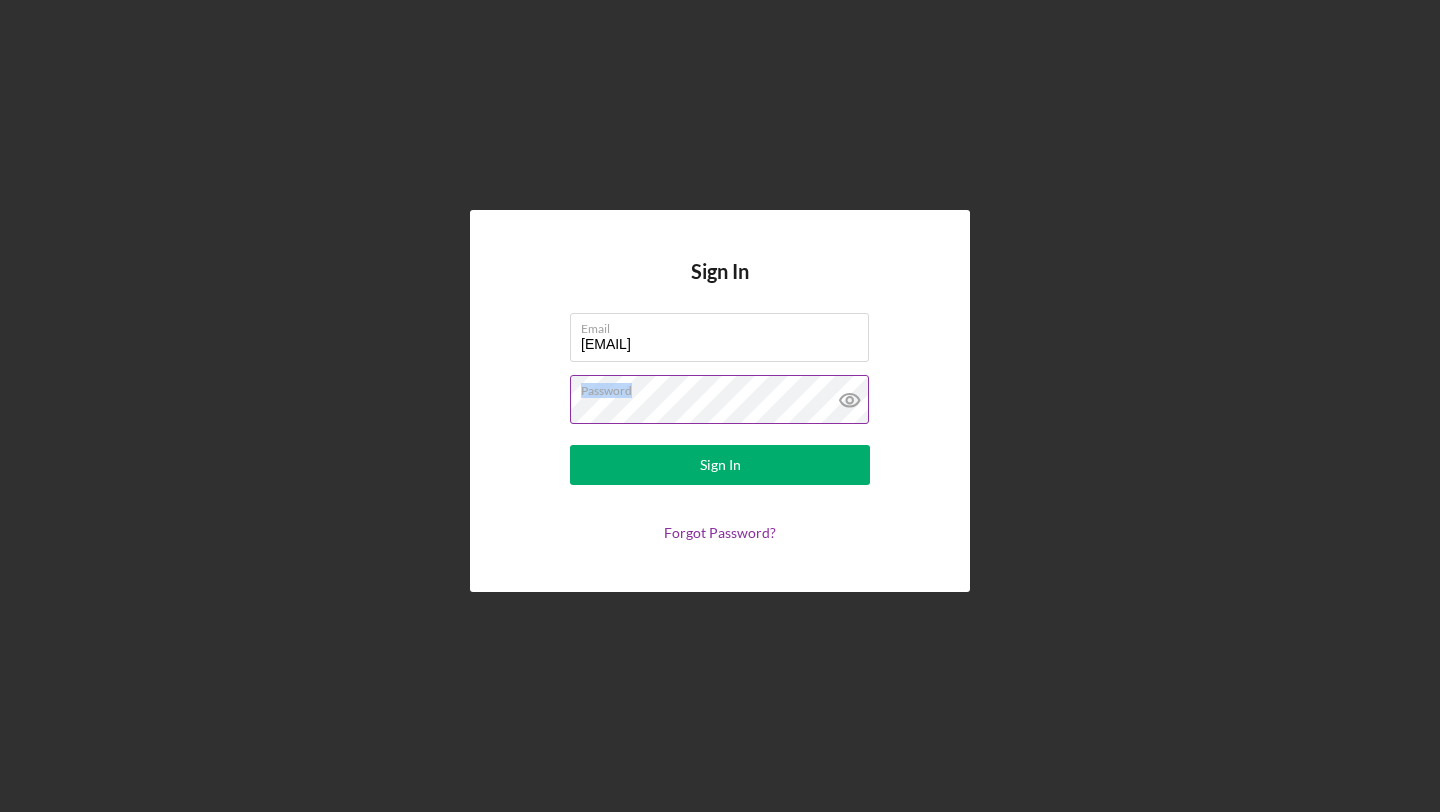 click on "Password" at bounding box center (725, 387) 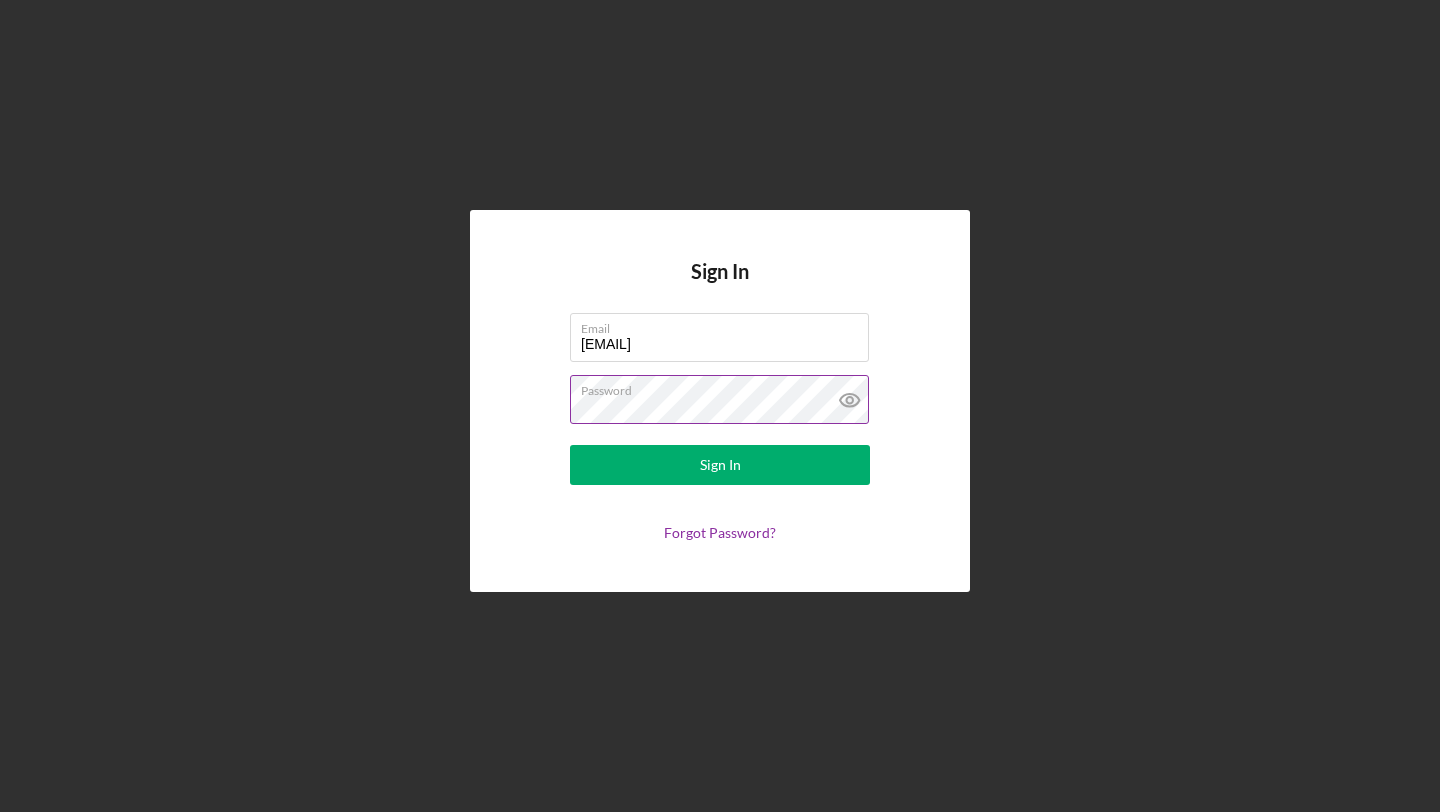 click on "Password" at bounding box center [725, 387] 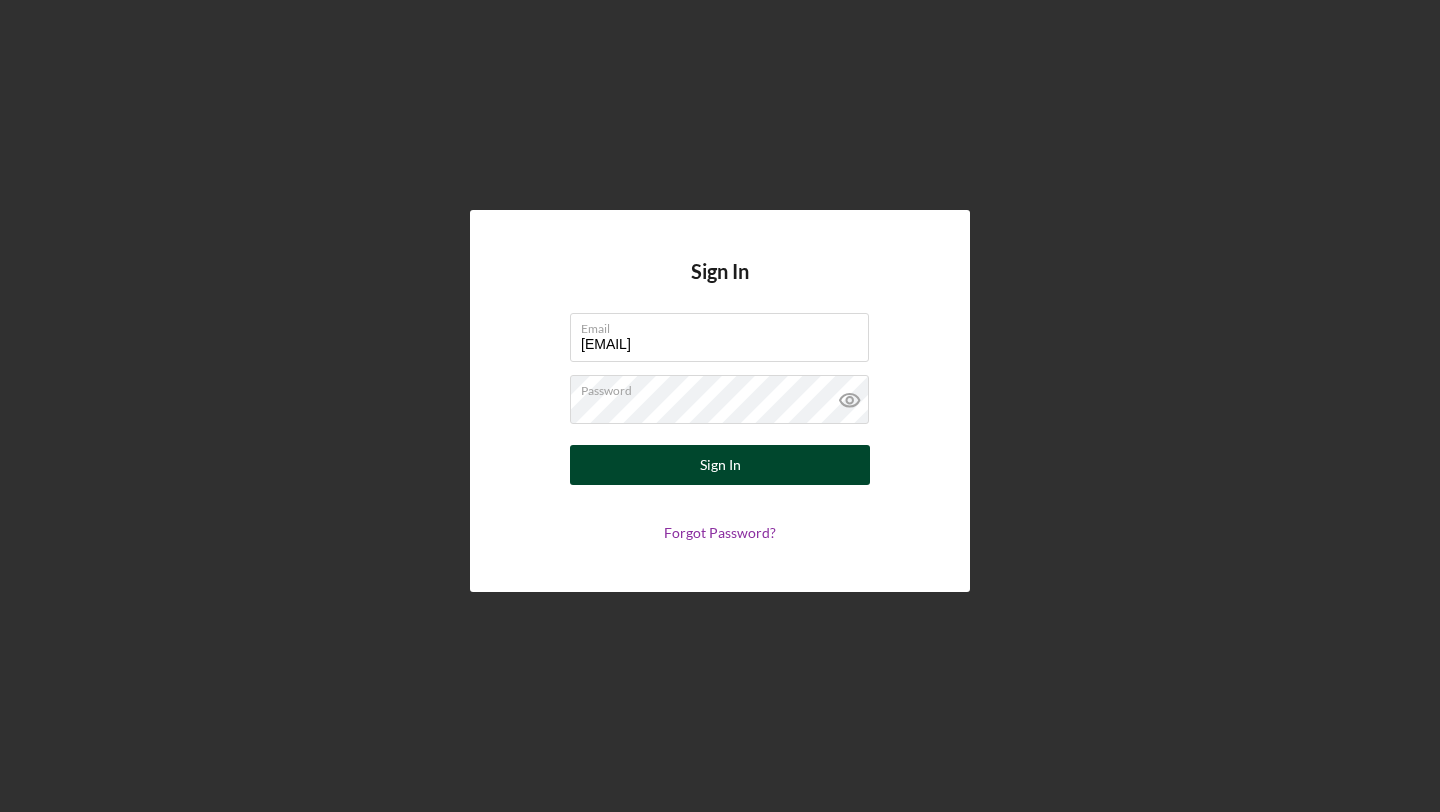 click on "Sign In" at bounding box center (720, 465) 